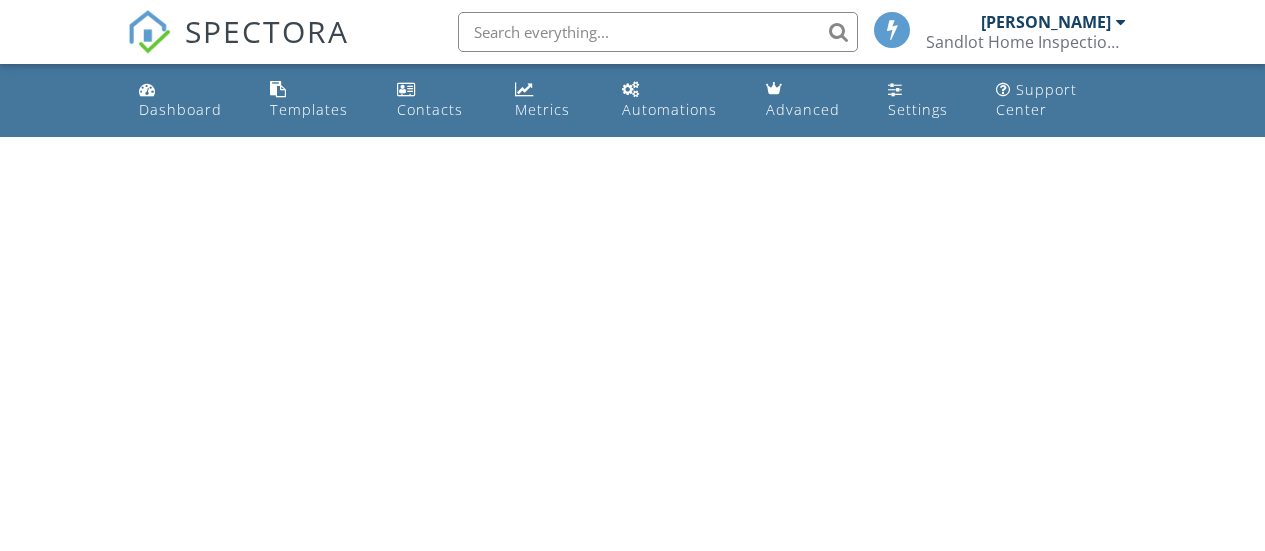 scroll, scrollTop: 0, scrollLeft: 0, axis: both 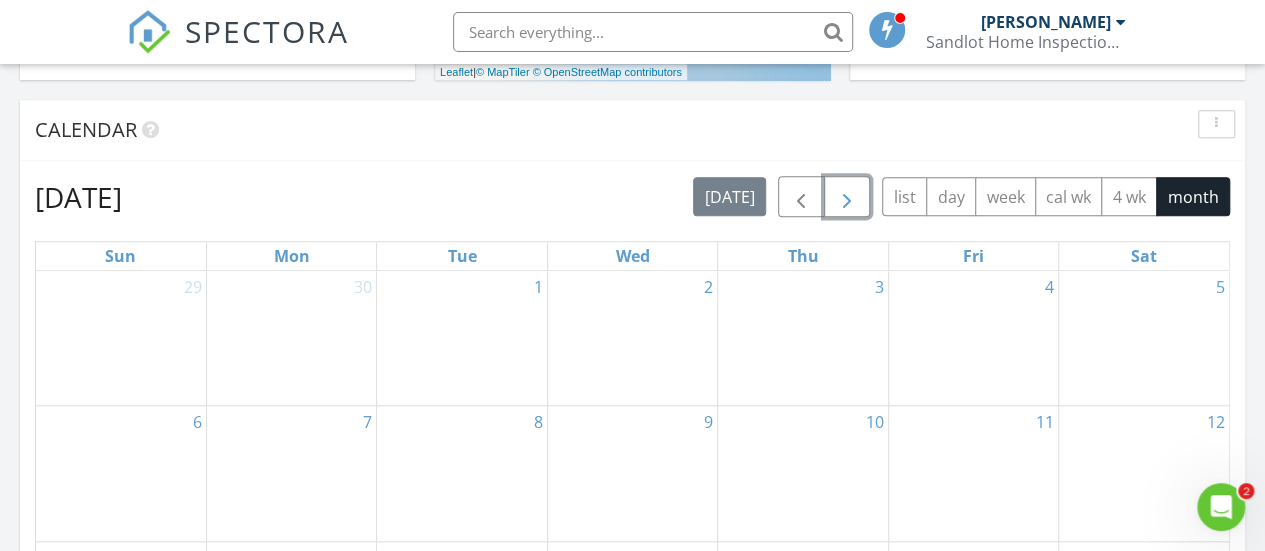 click at bounding box center (847, 197) 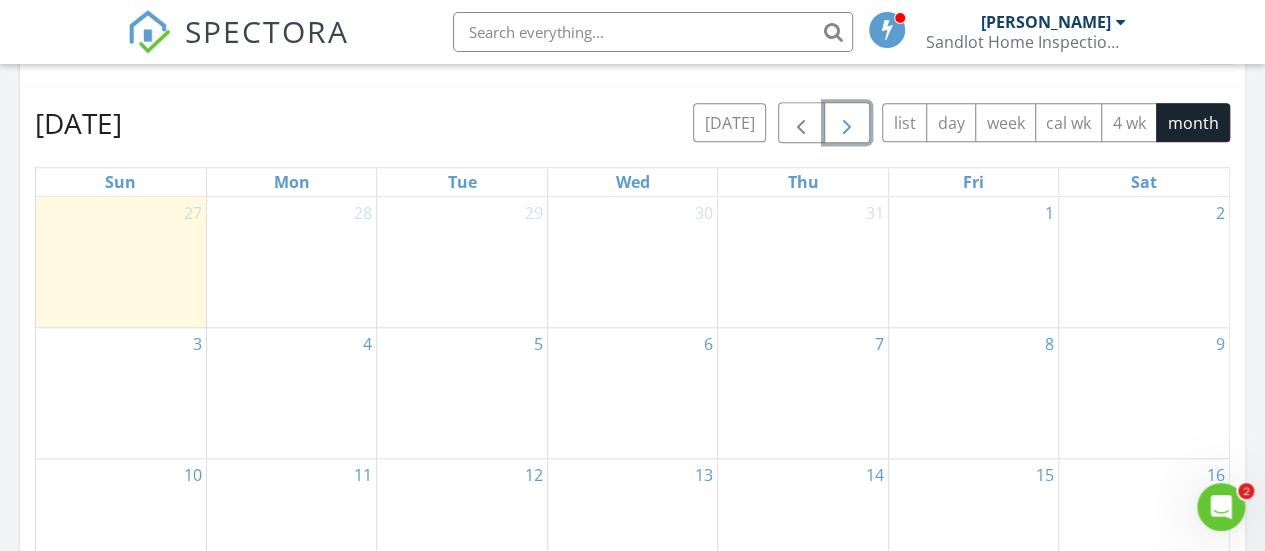 scroll, scrollTop: 900, scrollLeft: 0, axis: vertical 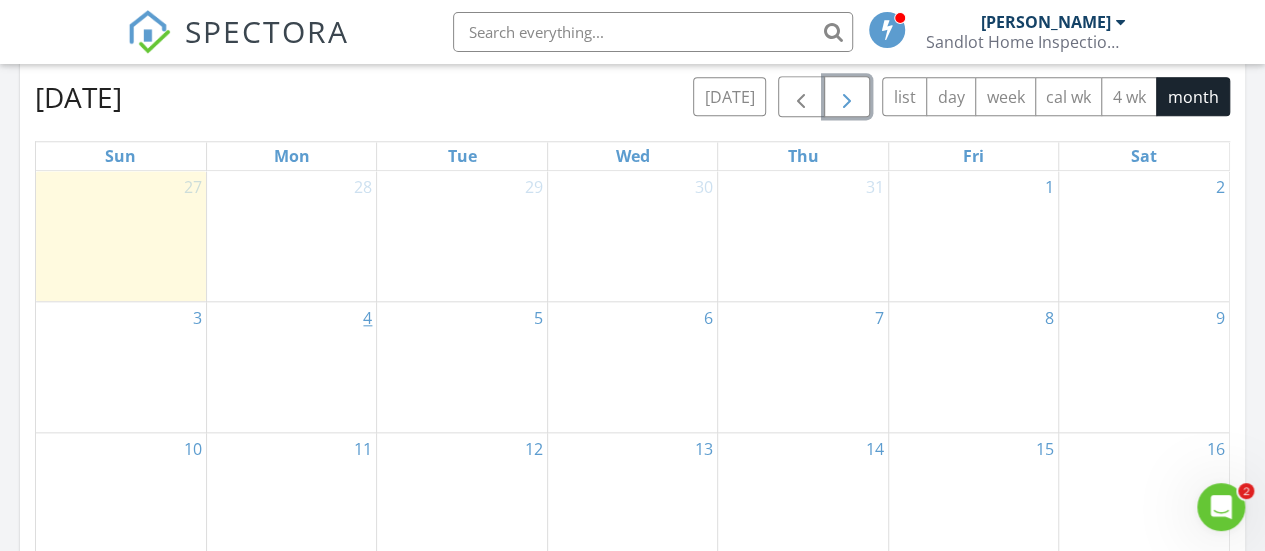 click on "4" at bounding box center (367, 318) 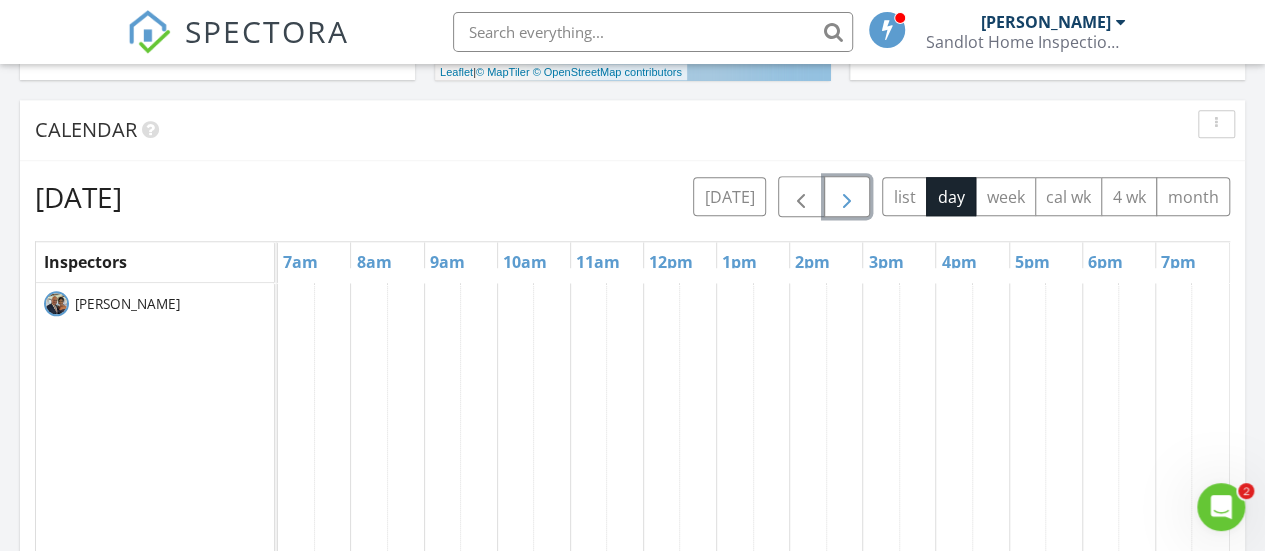 scroll, scrollTop: 300, scrollLeft: 0, axis: vertical 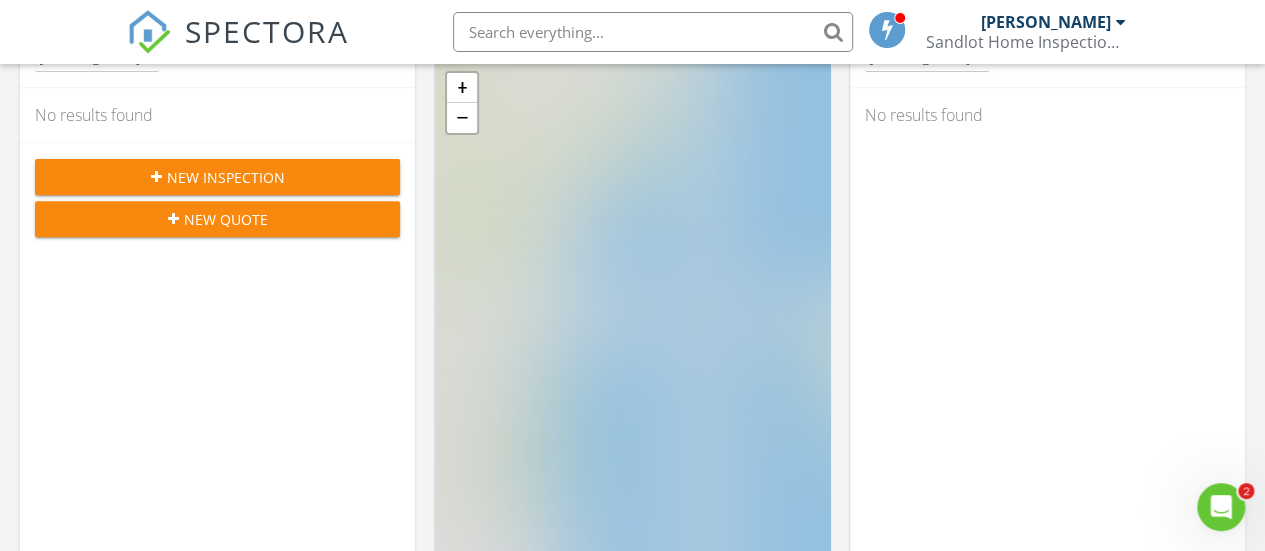 click on "New Inspection" at bounding box center [226, 177] 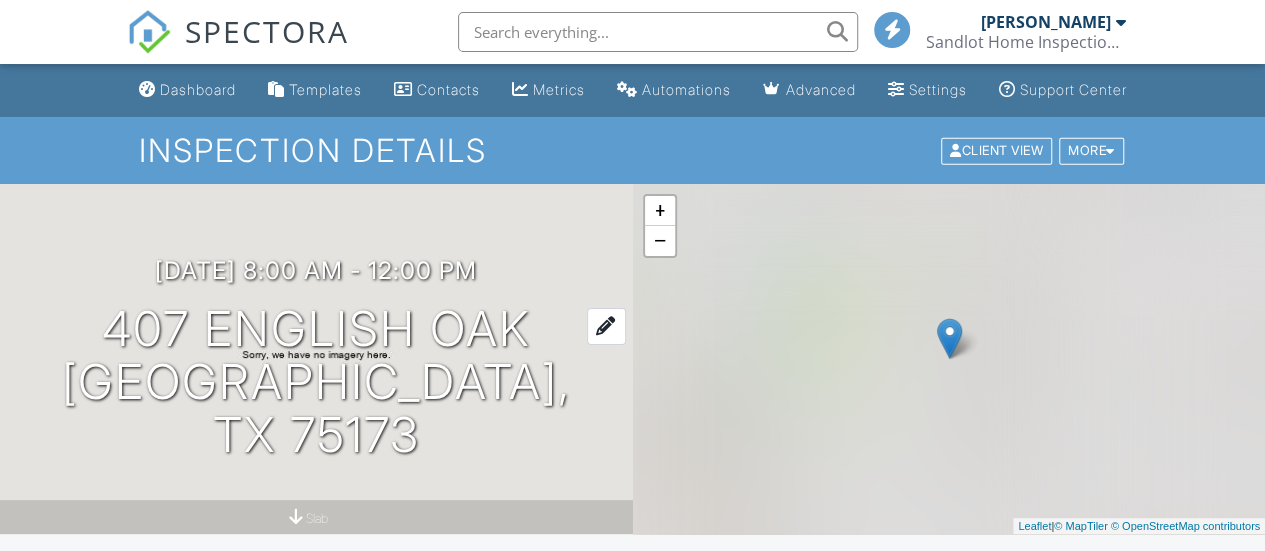 scroll, scrollTop: 175, scrollLeft: 0, axis: vertical 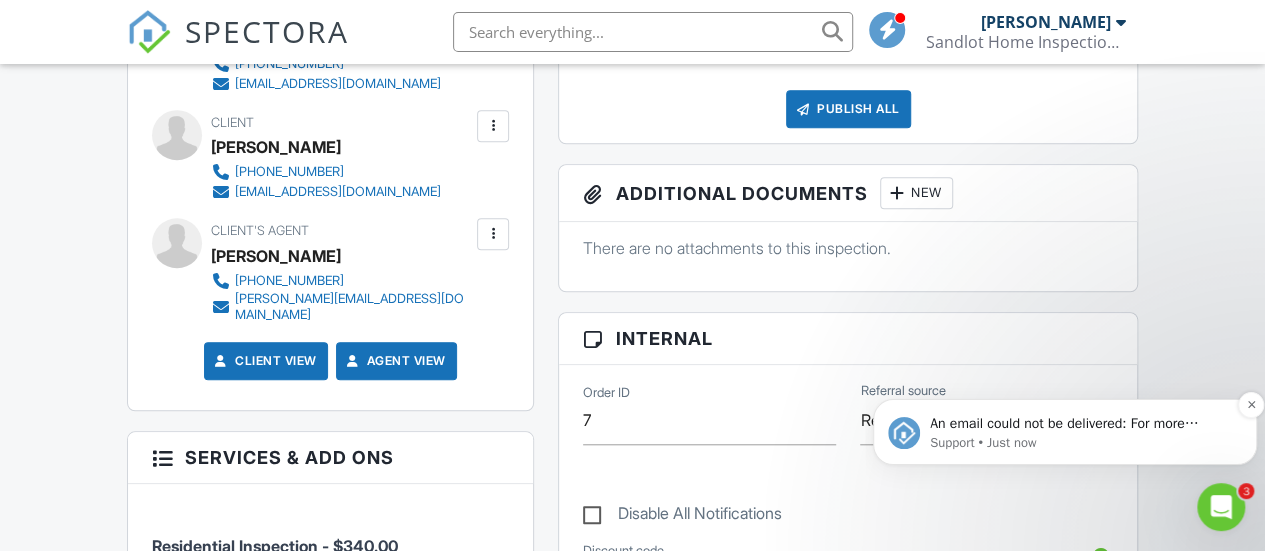 click on "An email could not be delivered:  For more information, view Why emails don't get delivered (Support Article)" at bounding box center [1081, 424] 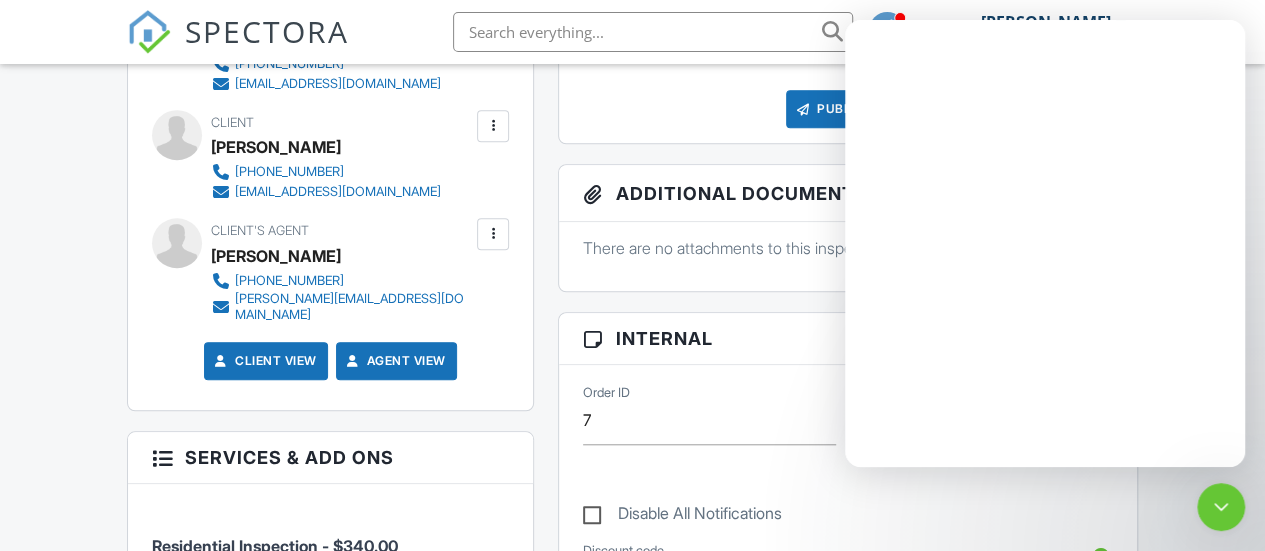 scroll, scrollTop: 0, scrollLeft: 0, axis: both 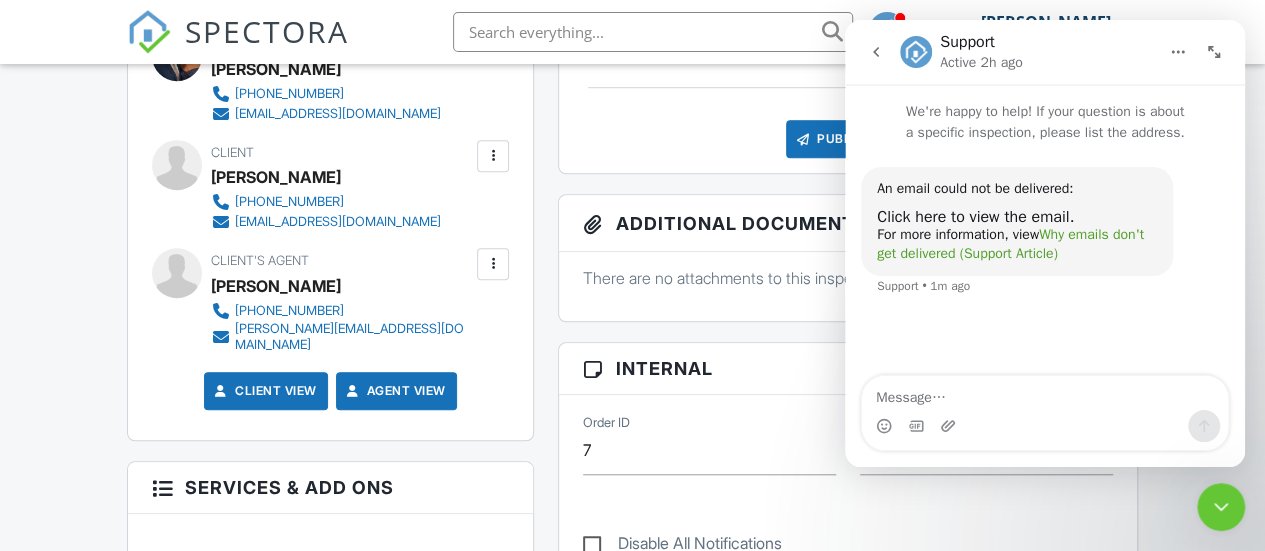 click on "Why emails don't get delivered (Support Article)" at bounding box center (1010, 244) 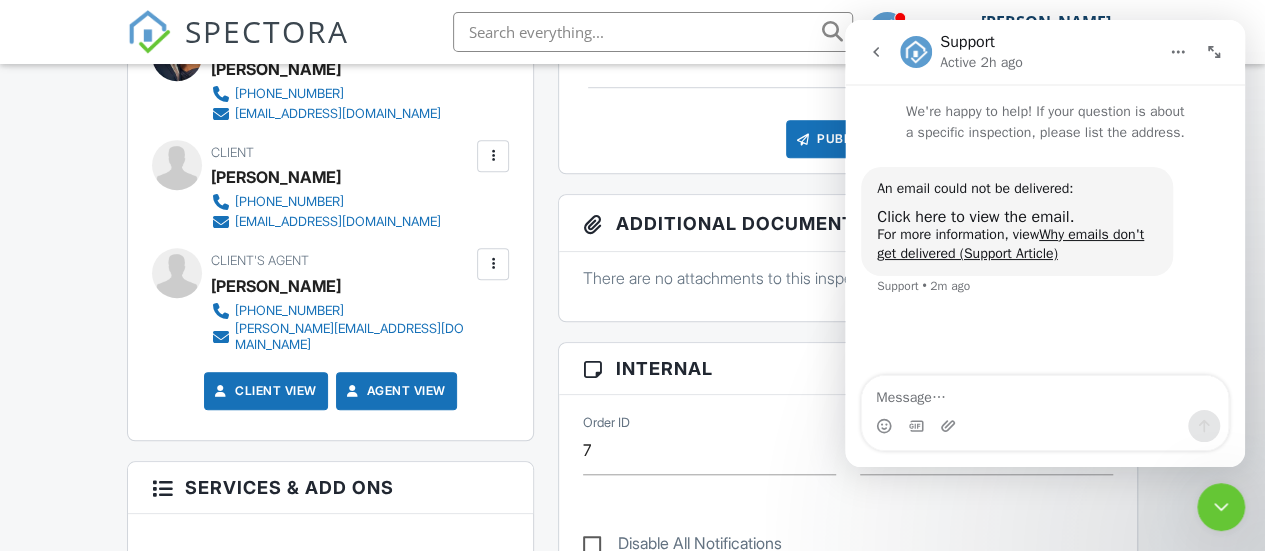 click on "Reports
Locked
Attach
New
(Untitled report)
Sandlot TREC REI 7-6
Edit
View
Sandlot TREC REI 7-6
This report will be built from your template on 08/04/25  3:00am
Quick Publish
Copy
Build Now
Delete
Publish All
Checking report completion
Publish report?
Before publishing from the web, click "Preview/Publish" in the Report Editor to save your changes ( don't know where that is? ). If this is not clicked, your latest changes may not appear in the report.
This will make this report available to your client and/or agent. It will not send out a notification.
To send an email, use 'Publish All' below or jump into the report and use the 'Publish' button there.
Cancel
Publish
Share archived report
To
Subject
Inspection Report For 407 English Oak, Josephine, TX 75173
Text" at bounding box center [848, 739] 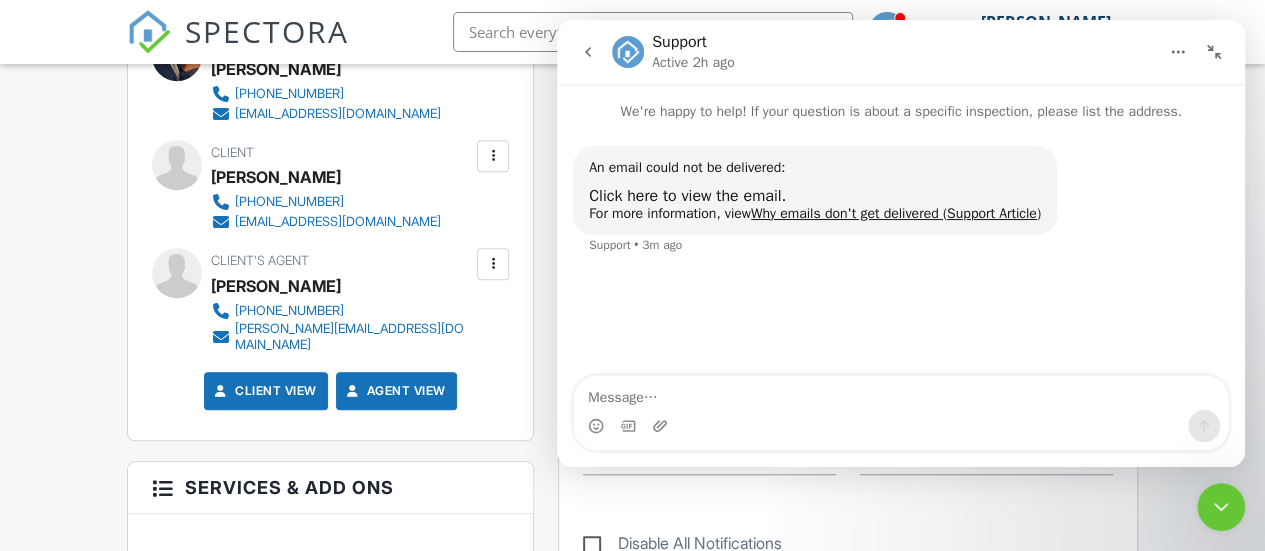 click 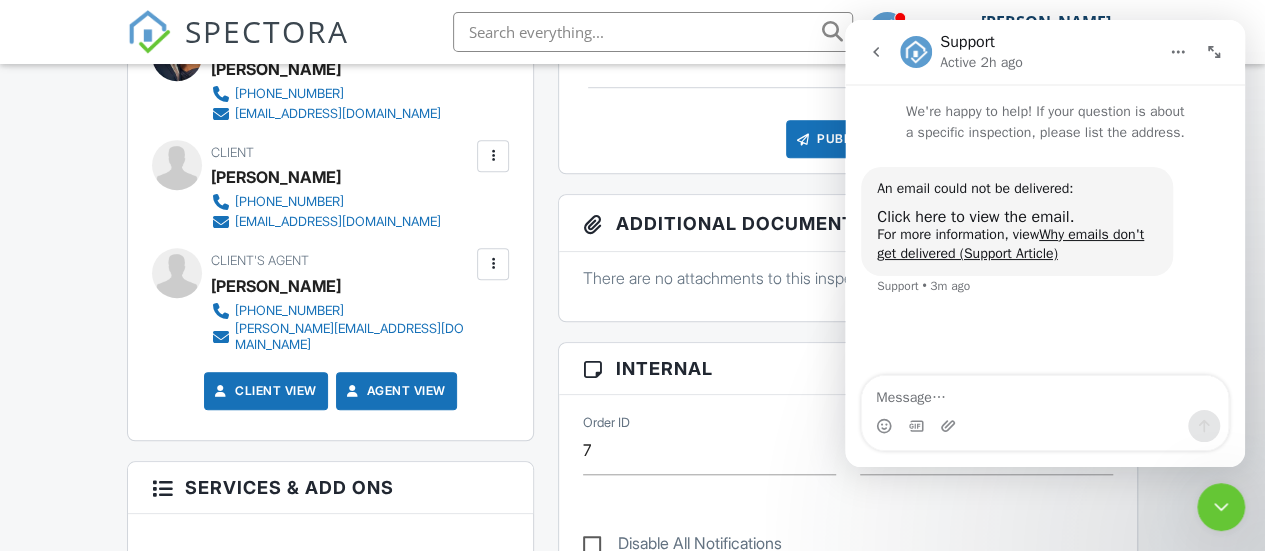 click 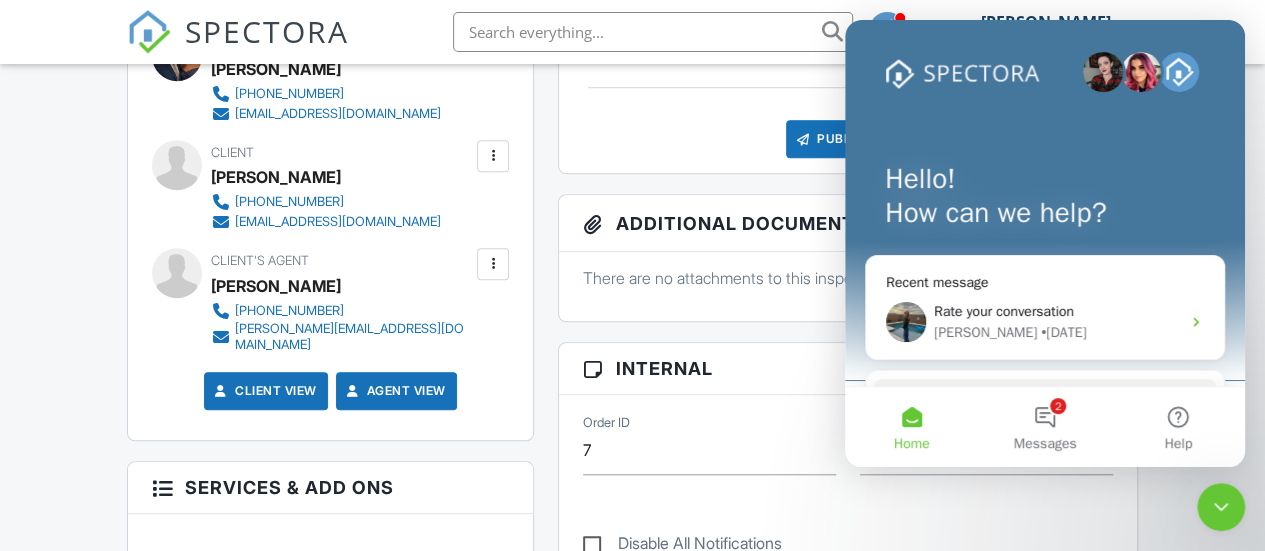 scroll, scrollTop: 0, scrollLeft: 0, axis: both 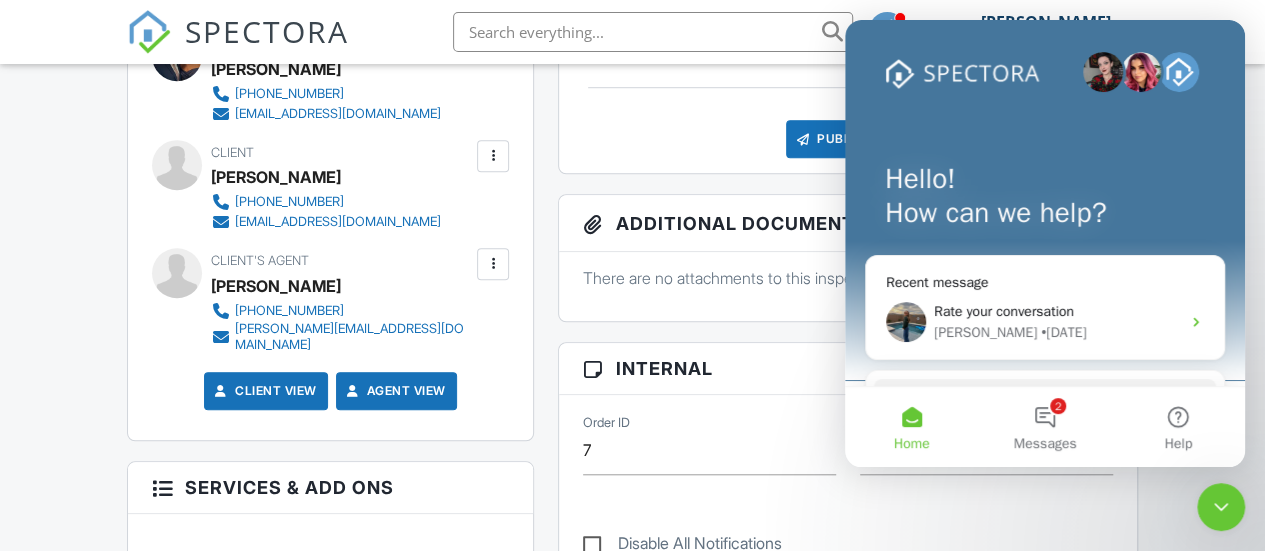 click on "Home" at bounding box center (911, 427) 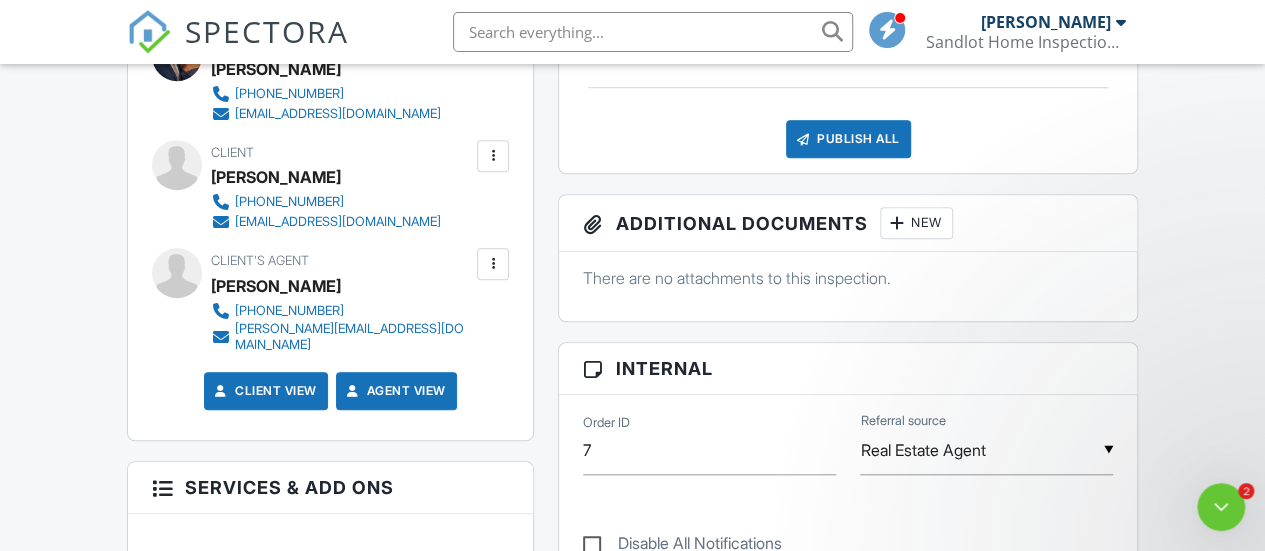 scroll, scrollTop: 0, scrollLeft: 0, axis: both 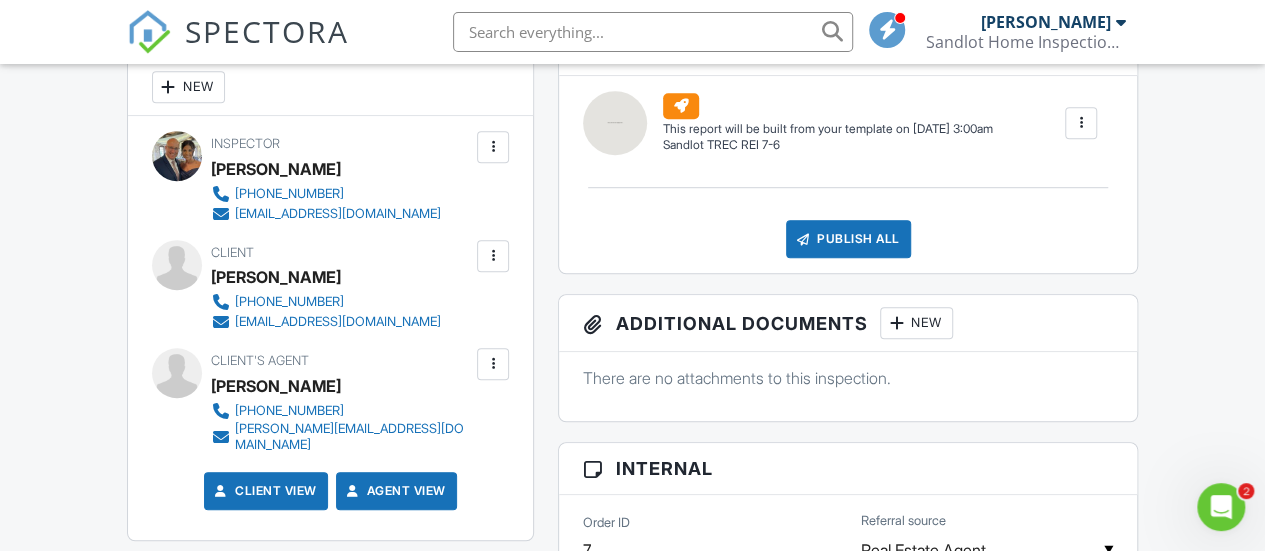 click at bounding box center (493, 256) 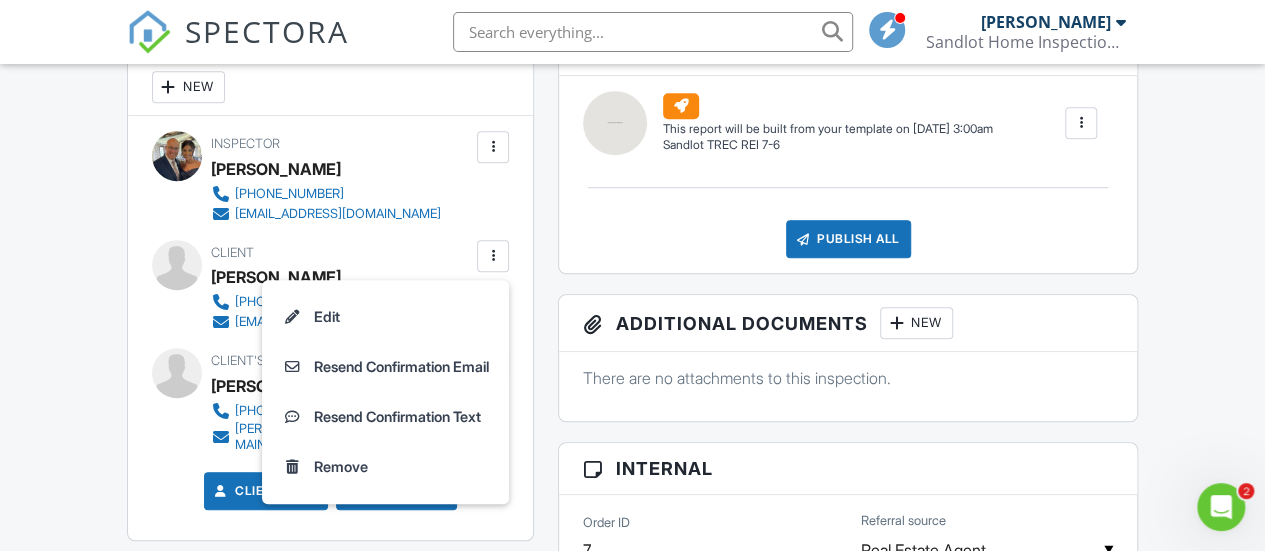 click on "People
Enable Client CC Email
New
Client
Listing Agent
Add Another Person
Inspector
Heath Andrews
972-765-5916
sandlothomeinspections@gmail.com
Make Invisible
Mark As Requested
Remove
Update Client
First name
Dawn
Last name
Hall
Email (required)
dawnhall11@yahoo.com
CC Email
Phone
(972) 489-2721
Address
City
State
Zip
Internal notes visible only to the company
Private notes visible only to company admins
Updating the client email address will resend the confirmation email and update all queued automated emails.
Cancel
Save
Confirm client deletion
Cancel
Remove Client
Client
Dawn Hall
(972) 489-2721" at bounding box center [331, 577] 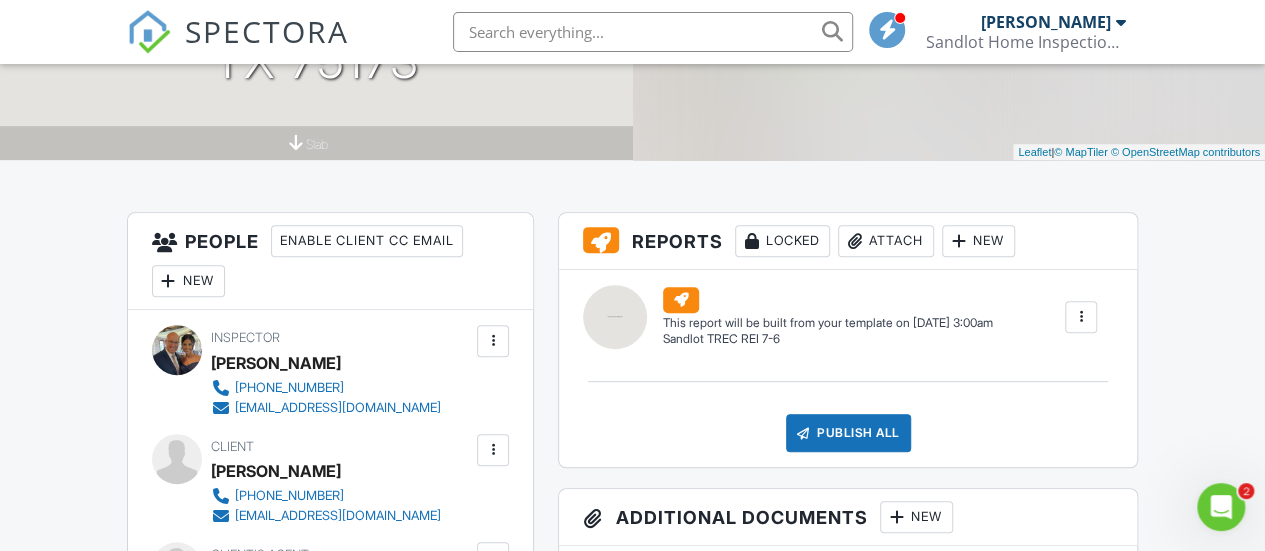 scroll, scrollTop: 368, scrollLeft: 0, axis: vertical 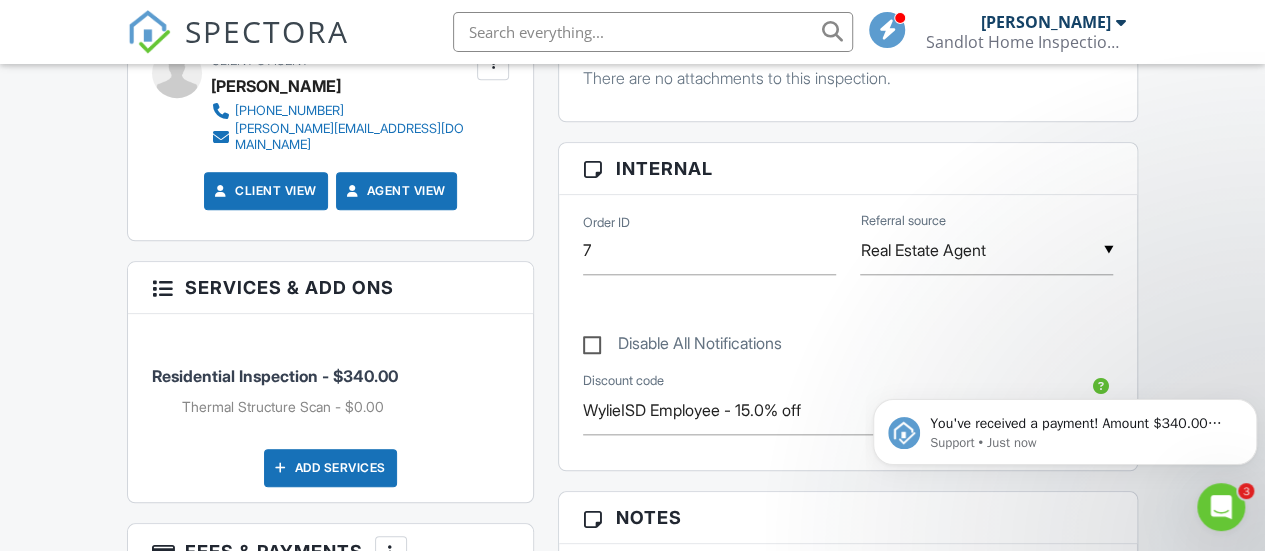 click at bounding box center [162, 286] 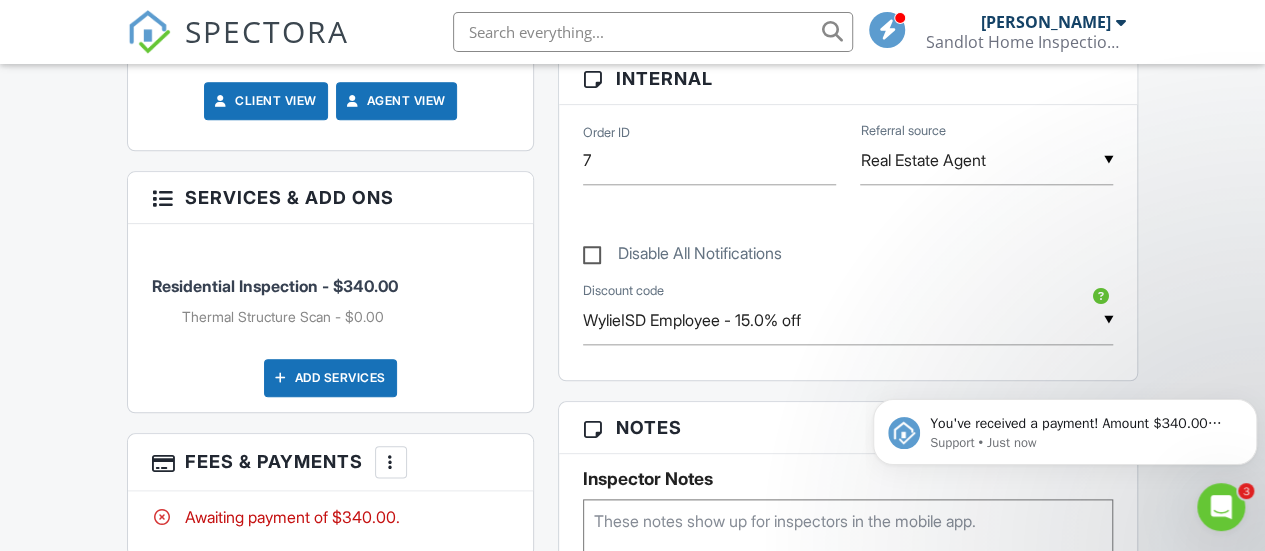 scroll, scrollTop: 768, scrollLeft: 0, axis: vertical 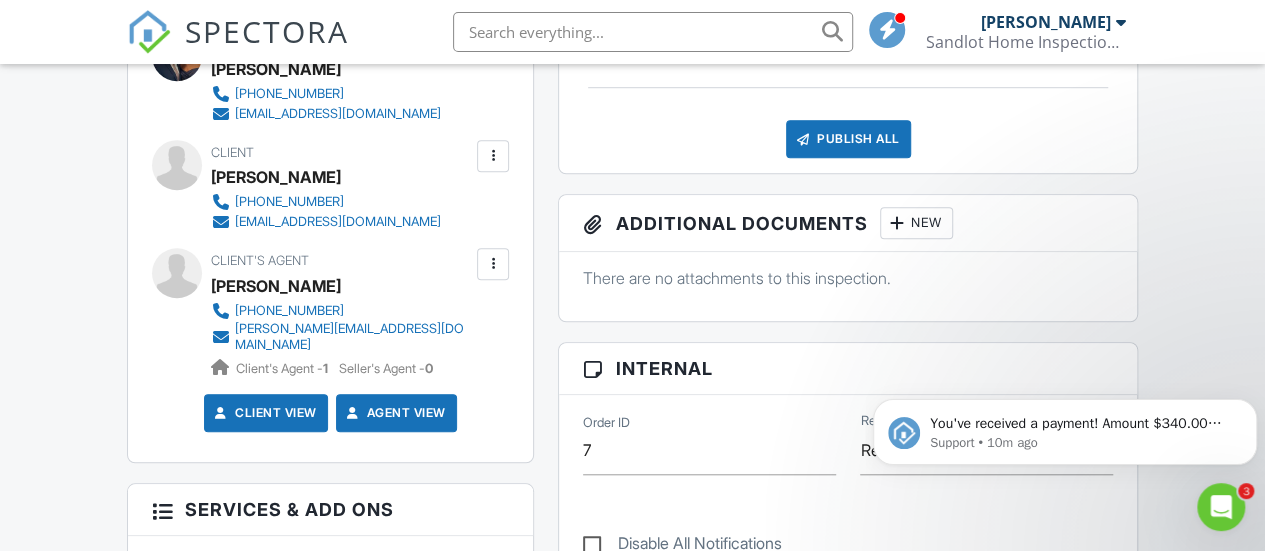 click at bounding box center (493, 156) 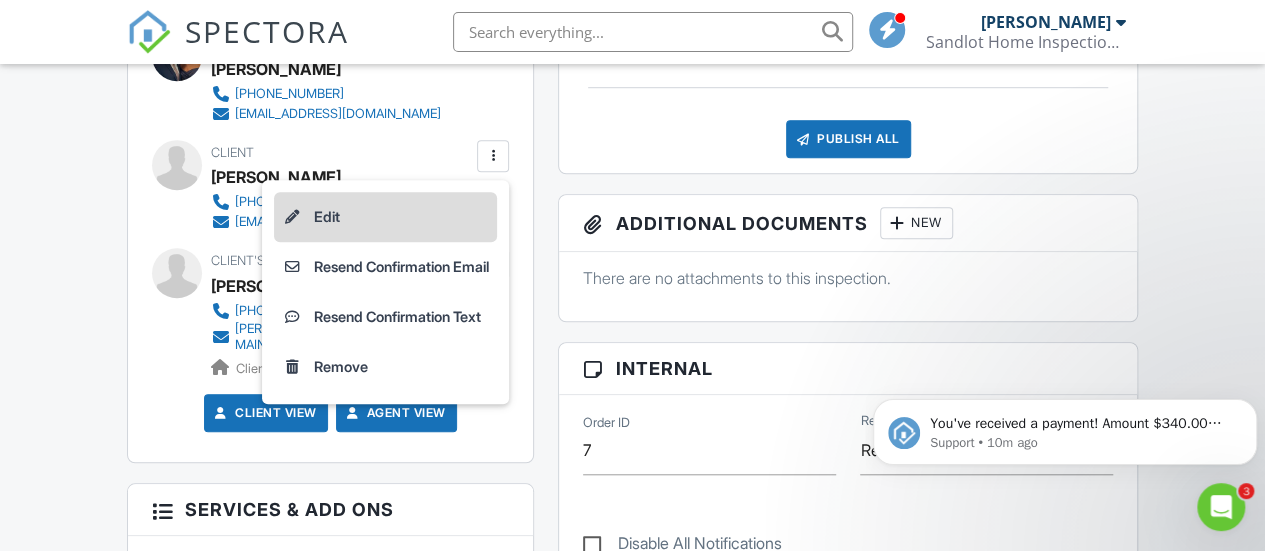 click on "Edit" at bounding box center [385, 217] 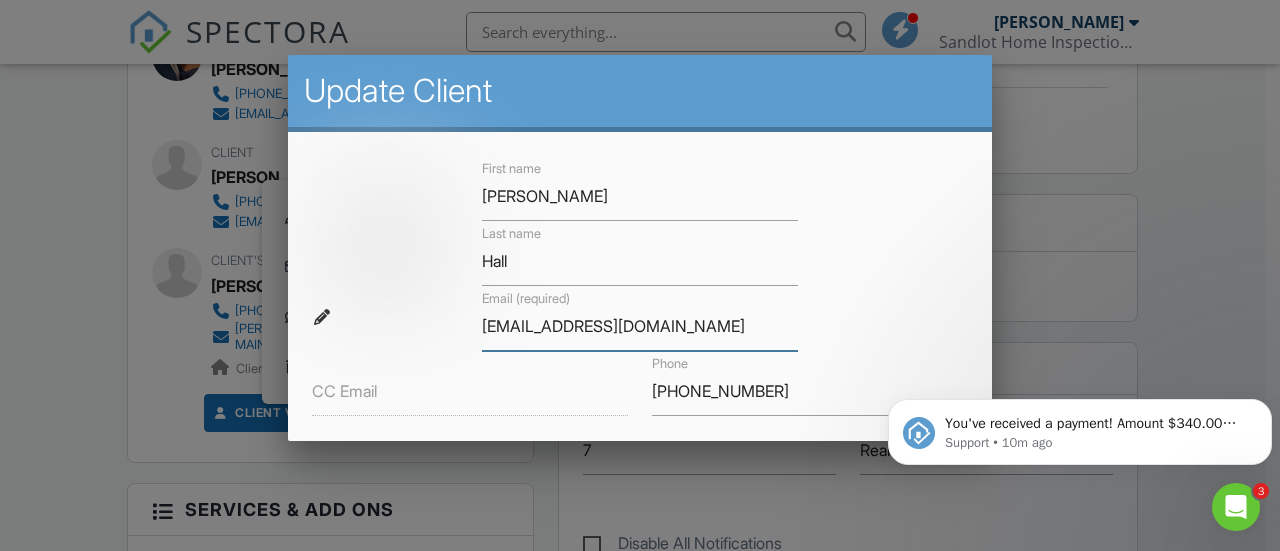 drag, startPoint x: 678, startPoint y: 323, endPoint x: 388, endPoint y: 313, distance: 290.17236 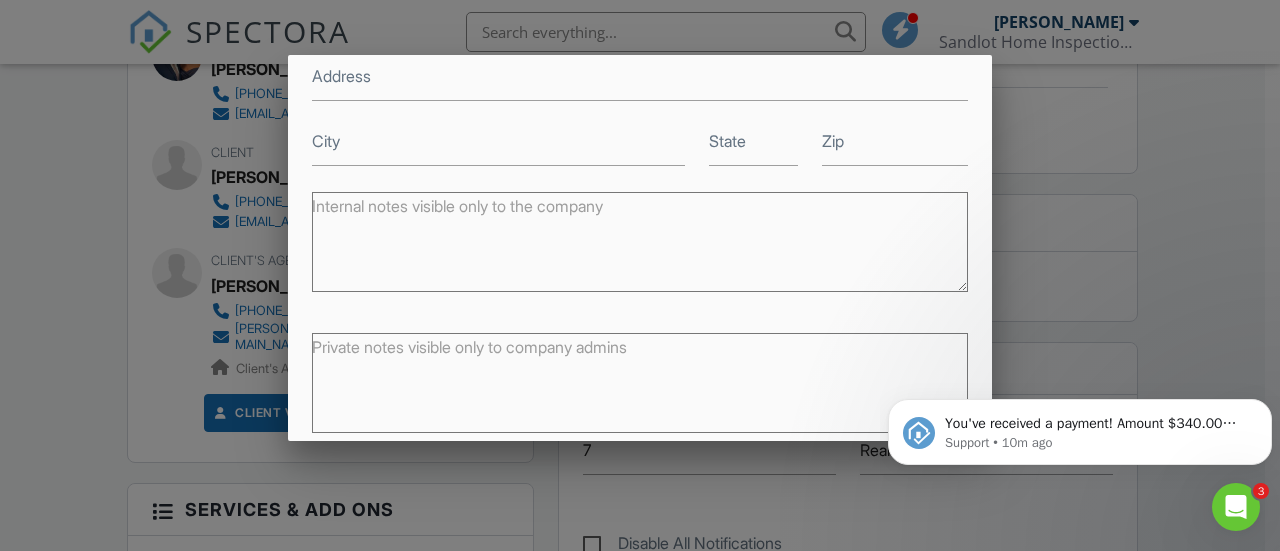 scroll, scrollTop: 460, scrollLeft: 0, axis: vertical 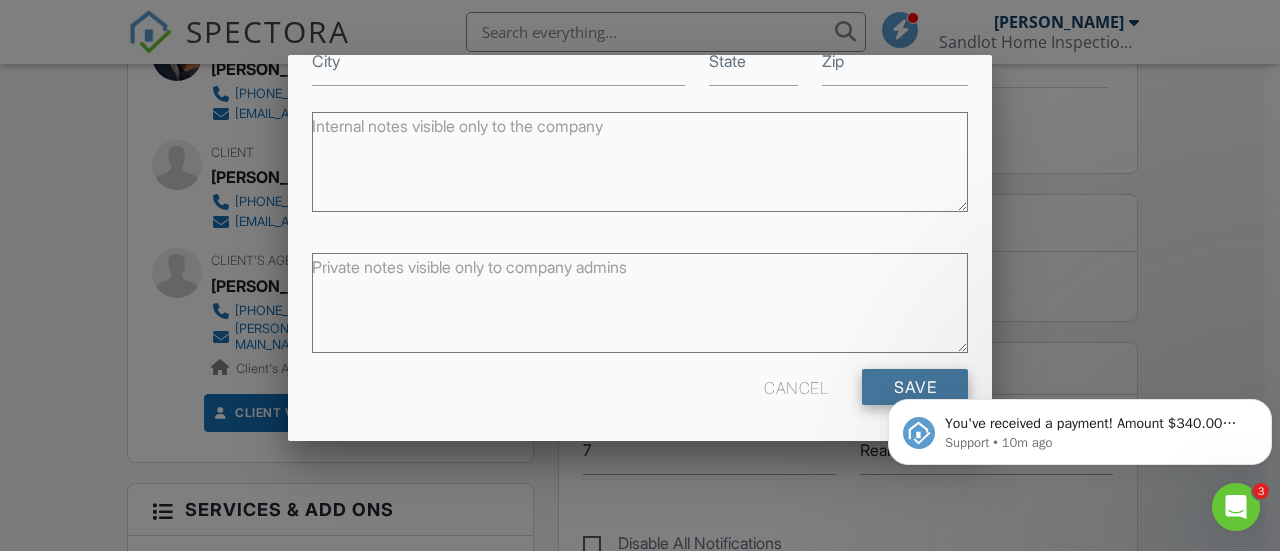 type on "[EMAIL_ADDRESS][DOMAIN_NAME]" 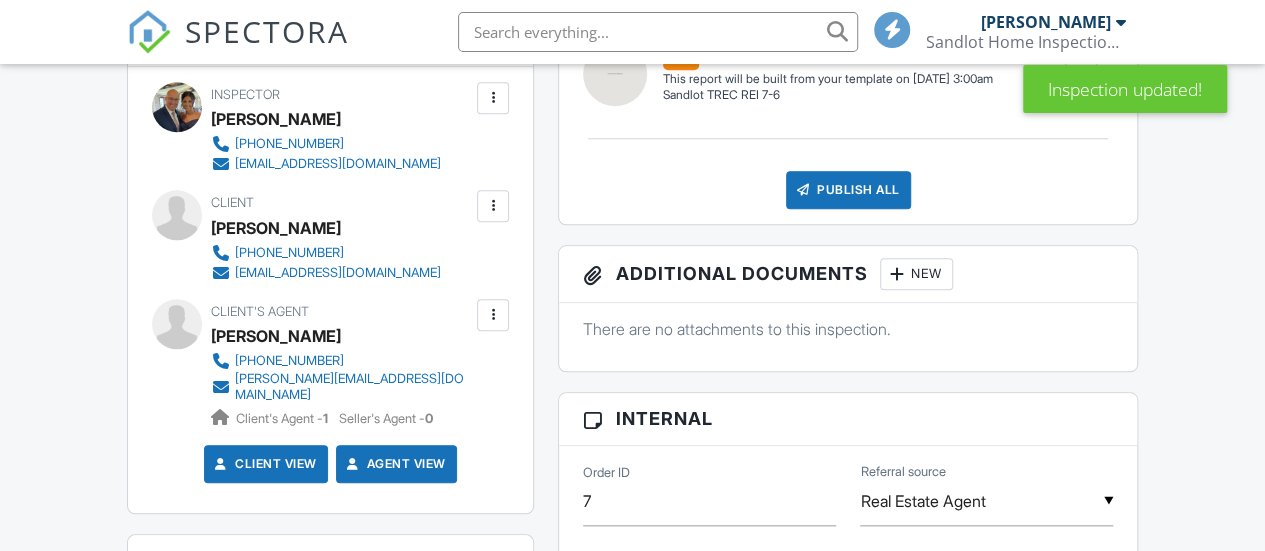 scroll, scrollTop: 879, scrollLeft: 0, axis: vertical 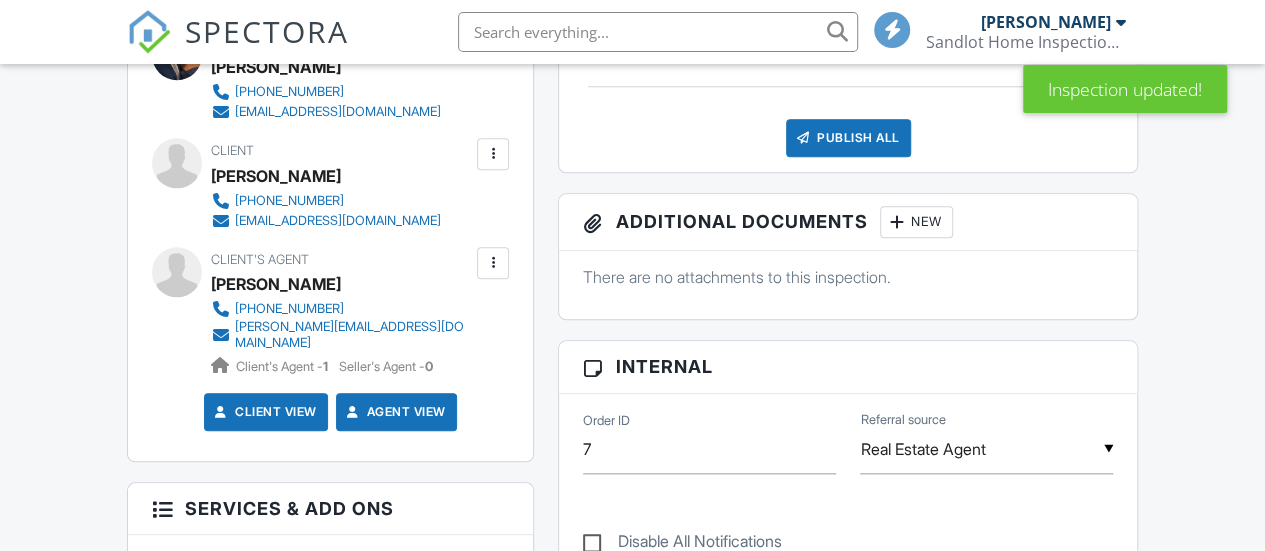 click at bounding box center (493, 154) 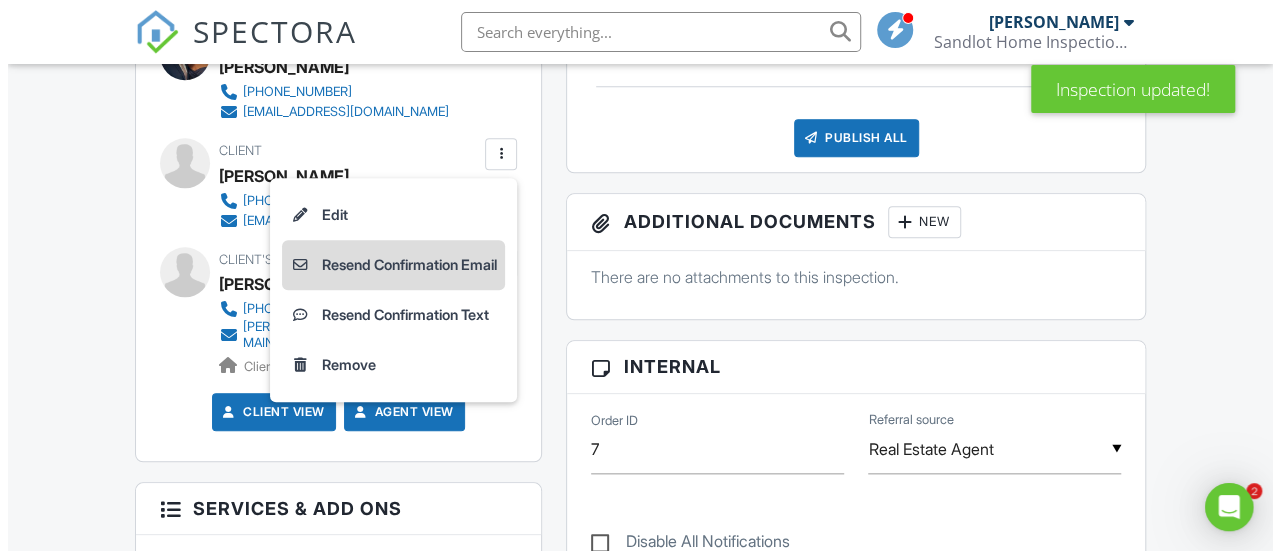 scroll, scrollTop: 0, scrollLeft: 0, axis: both 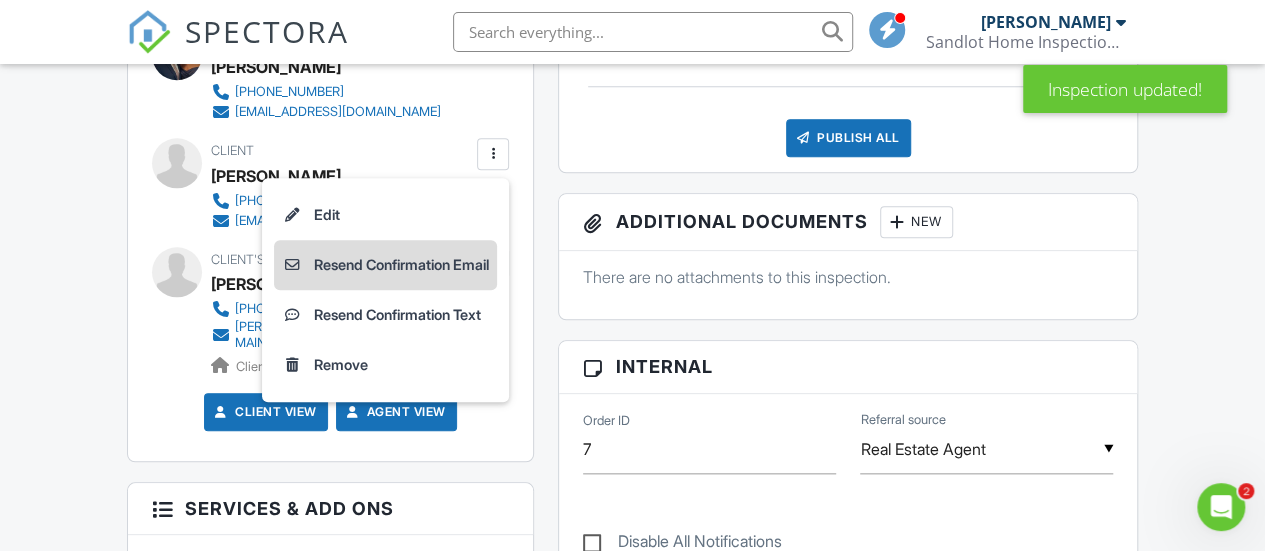 click on "Resend Confirmation Email" at bounding box center (385, 265) 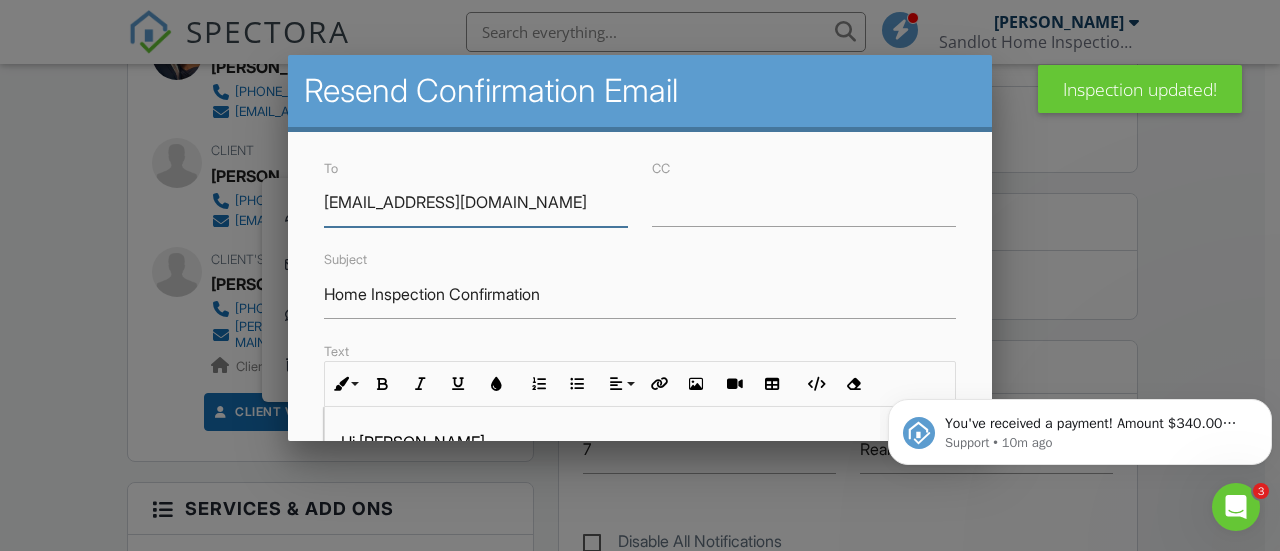 scroll, scrollTop: 0, scrollLeft: 0, axis: both 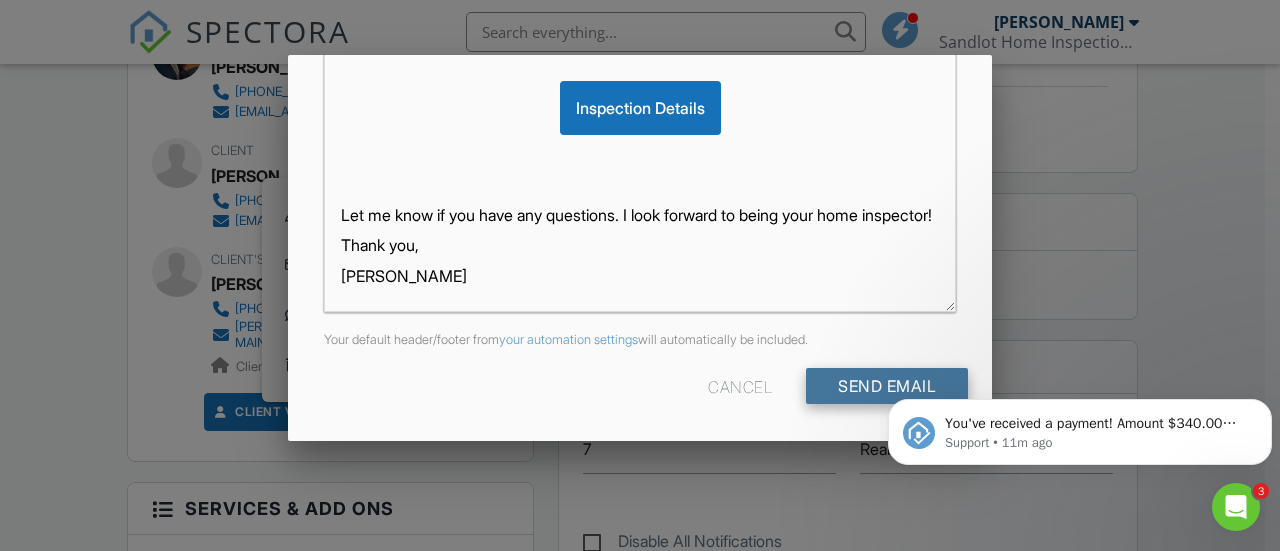 click on "Send Email" at bounding box center [887, 386] 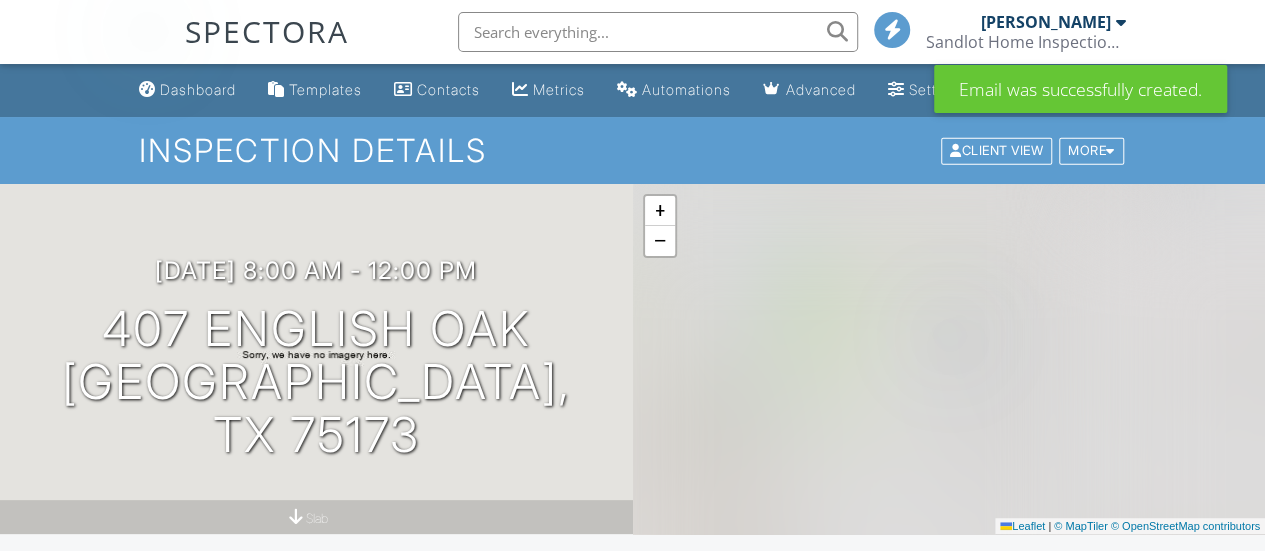 scroll, scrollTop: 116, scrollLeft: 0, axis: vertical 